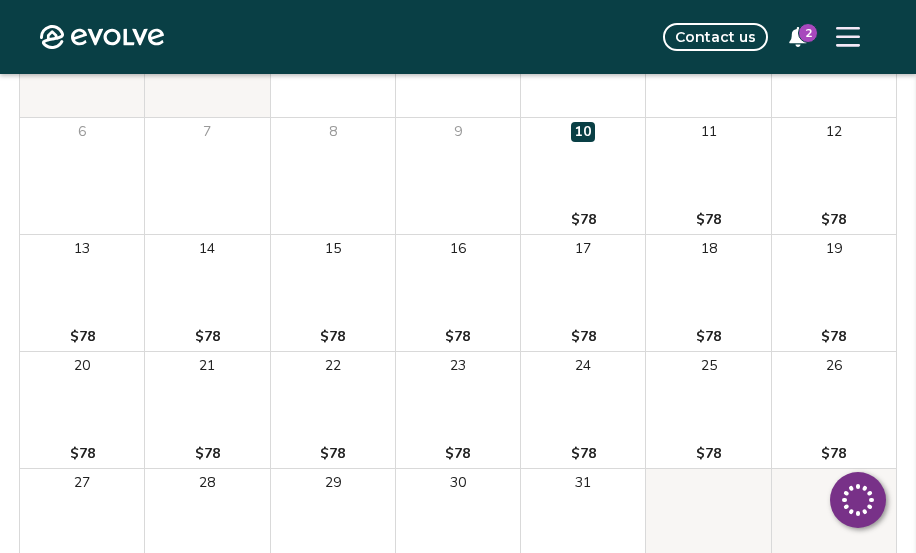 scroll, scrollTop: 400, scrollLeft: 0, axis: vertical 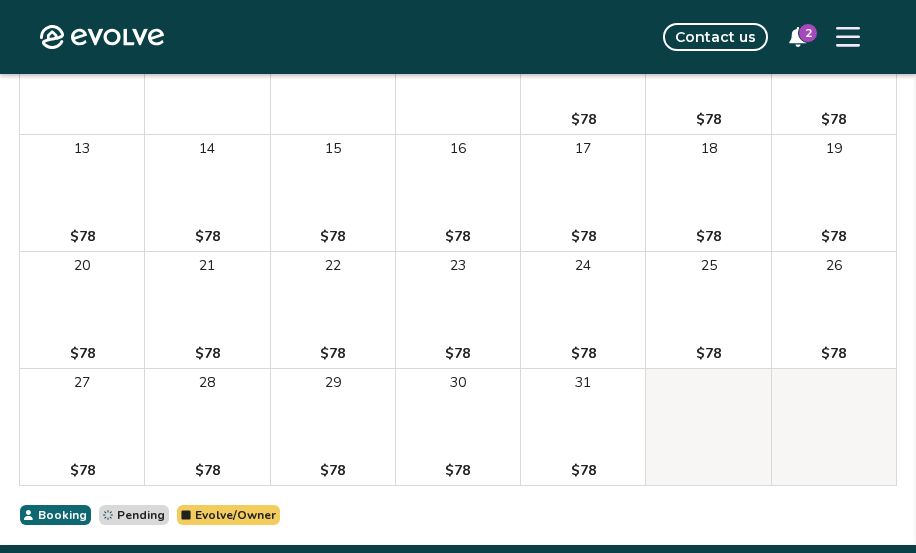 click 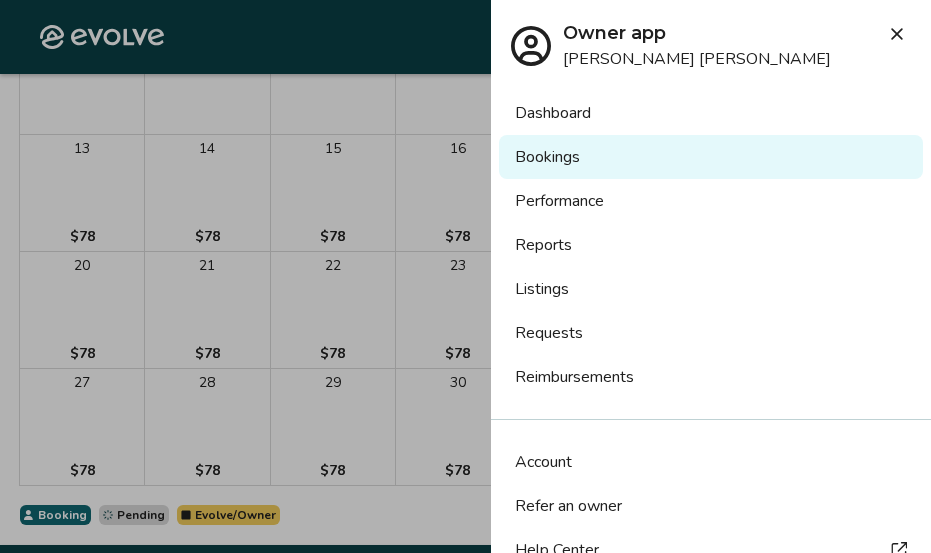 click at bounding box center [465, 276] 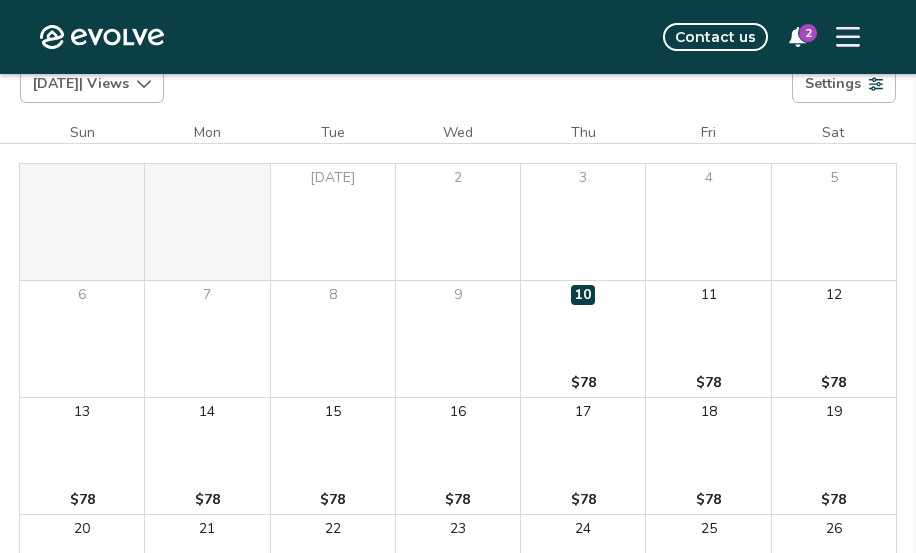 scroll, scrollTop: 100, scrollLeft: 0, axis: vertical 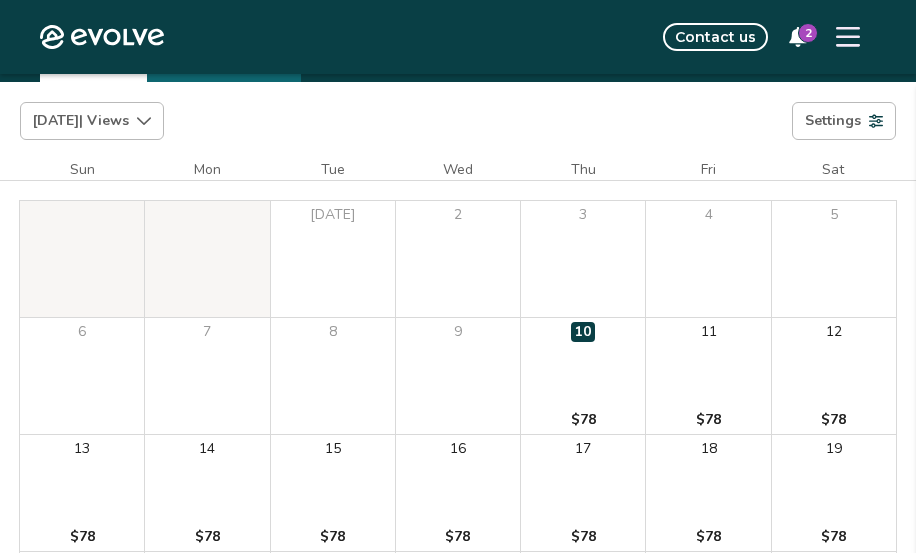 click 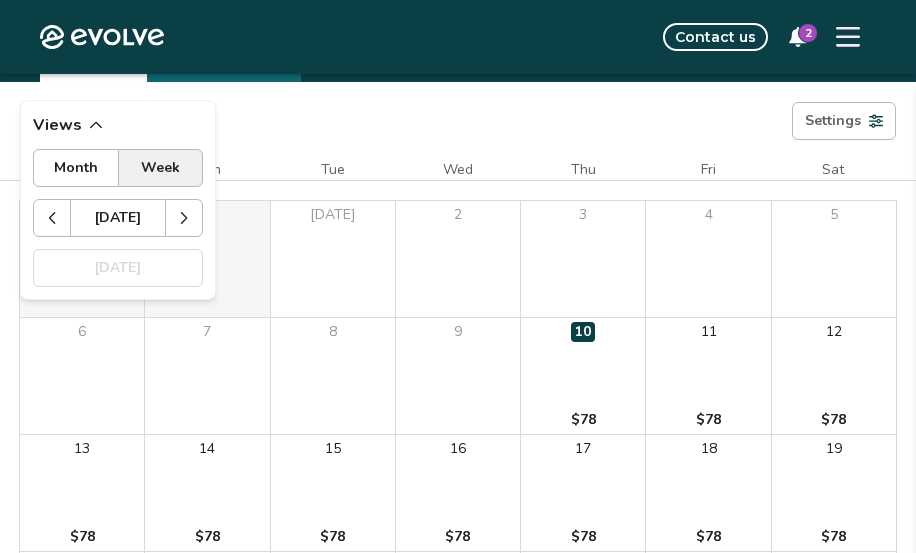 click at bounding box center [184, 218] 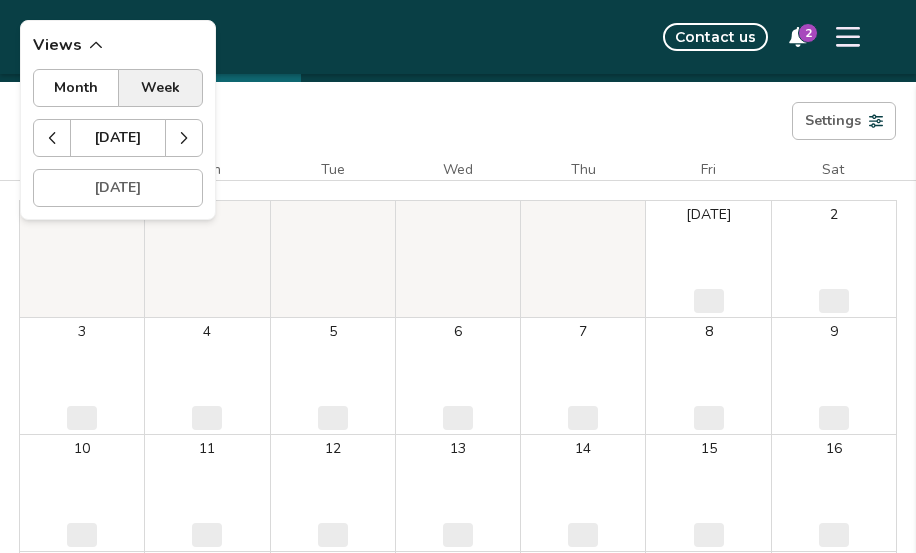 scroll, scrollTop: 300, scrollLeft: 0, axis: vertical 